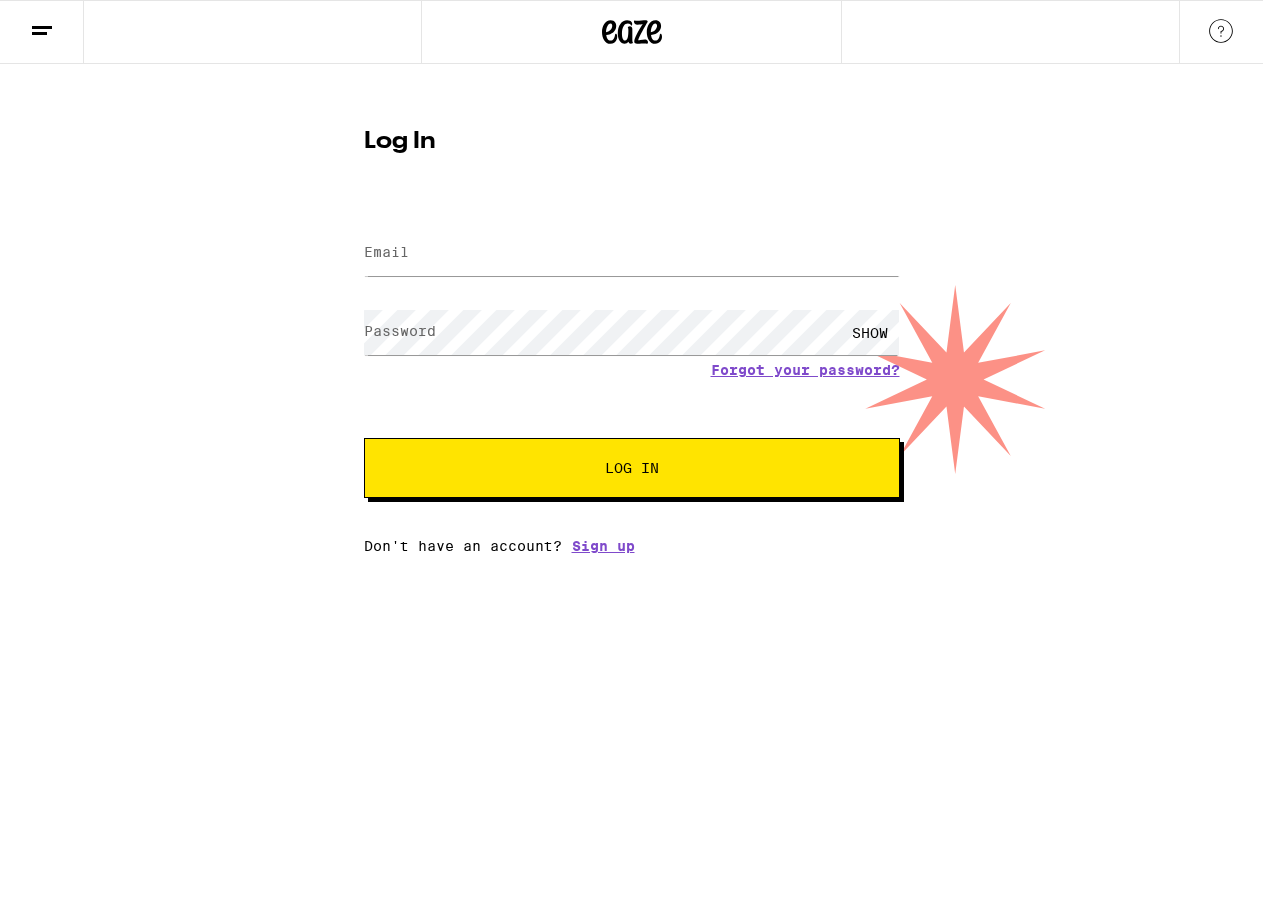 scroll, scrollTop: 0, scrollLeft: 0, axis: both 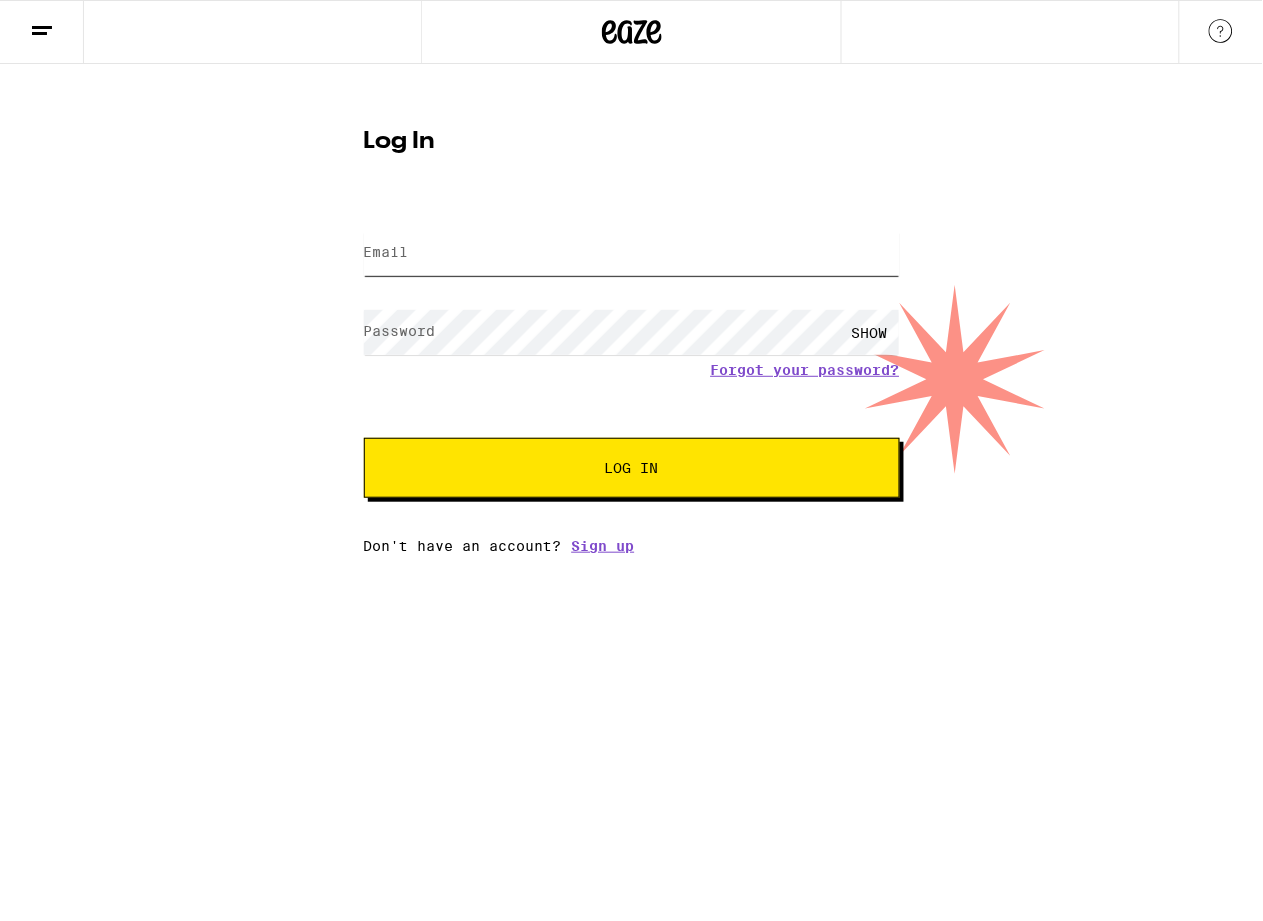 click on "Email" at bounding box center (632, 253) 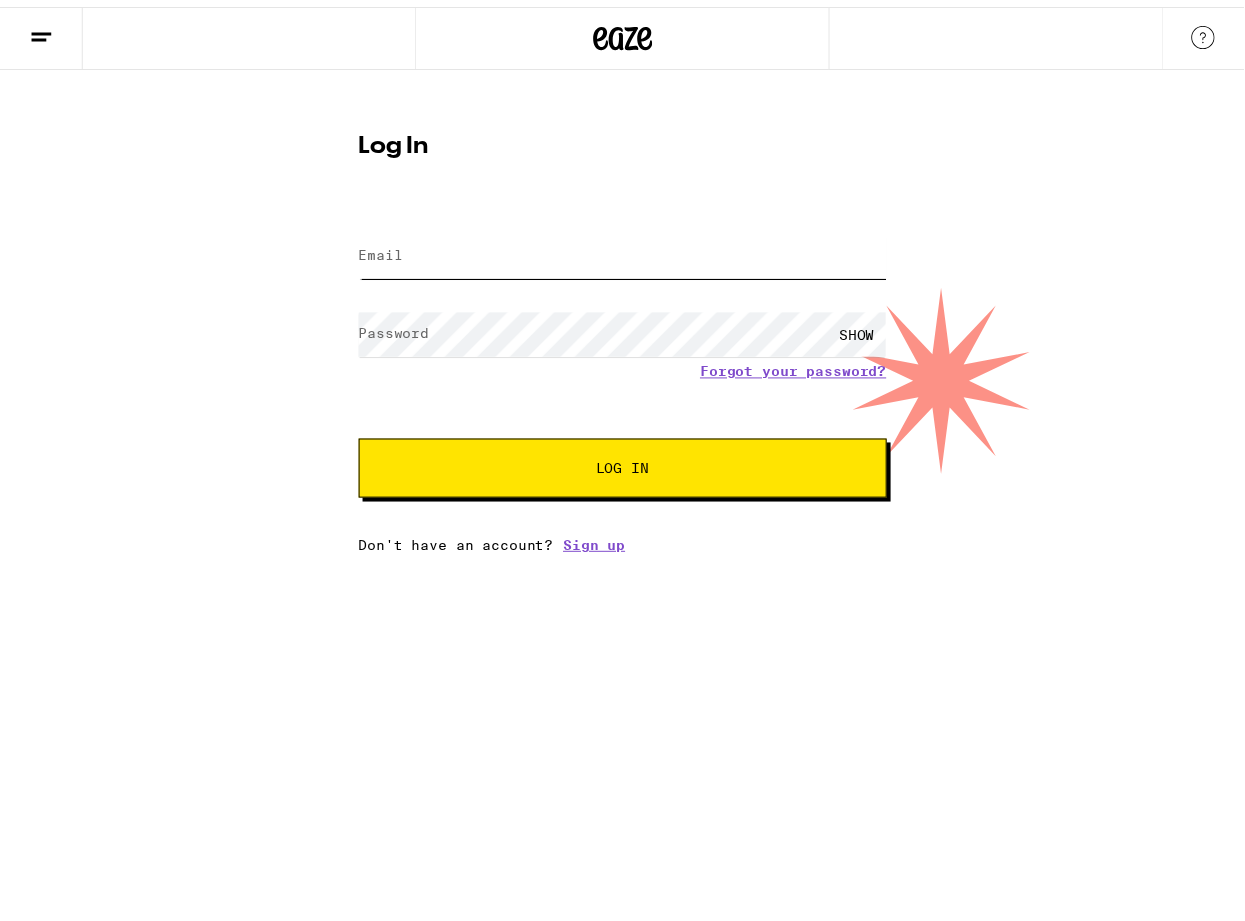 scroll, scrollTop: 0, scrollLeft: 0, axis: both 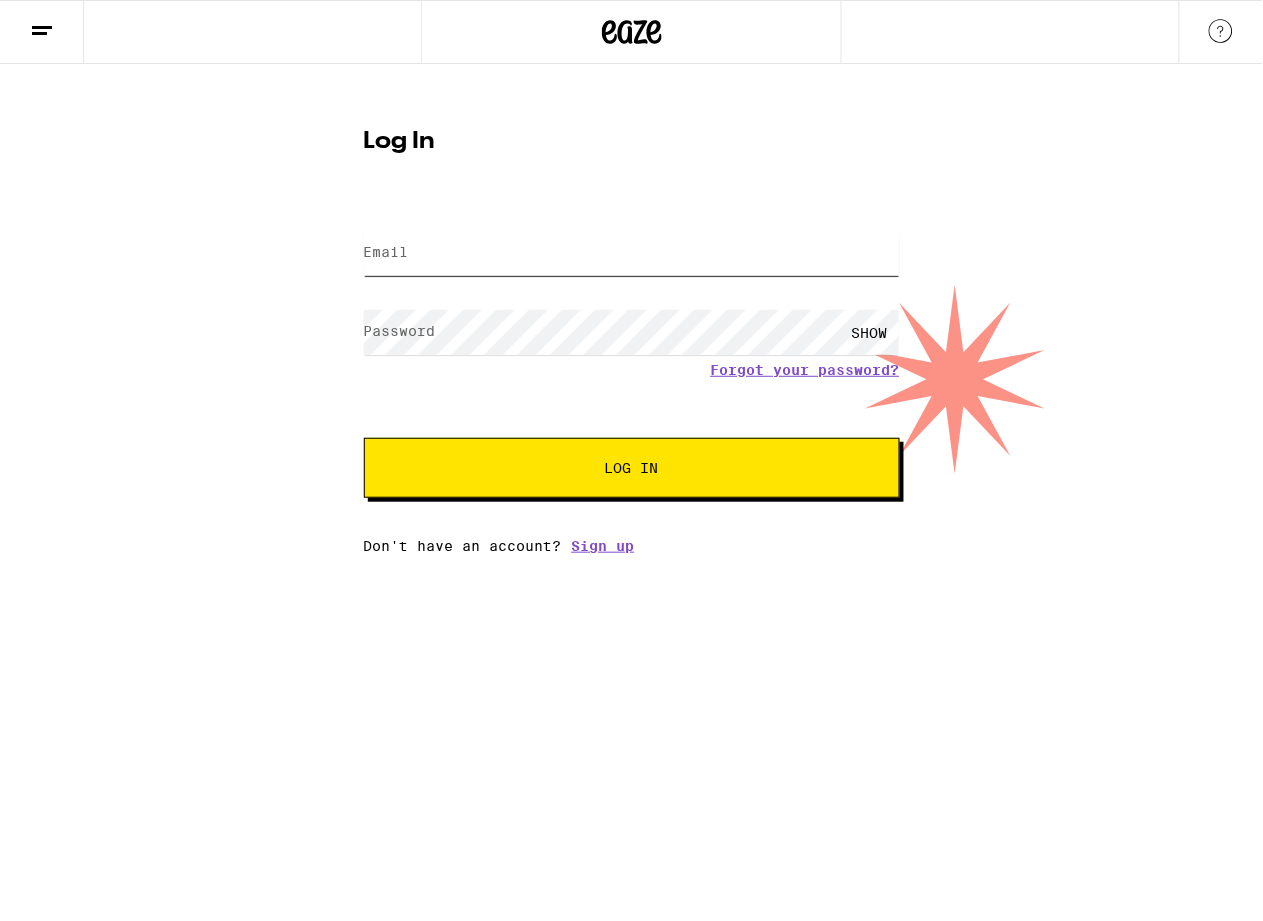 click 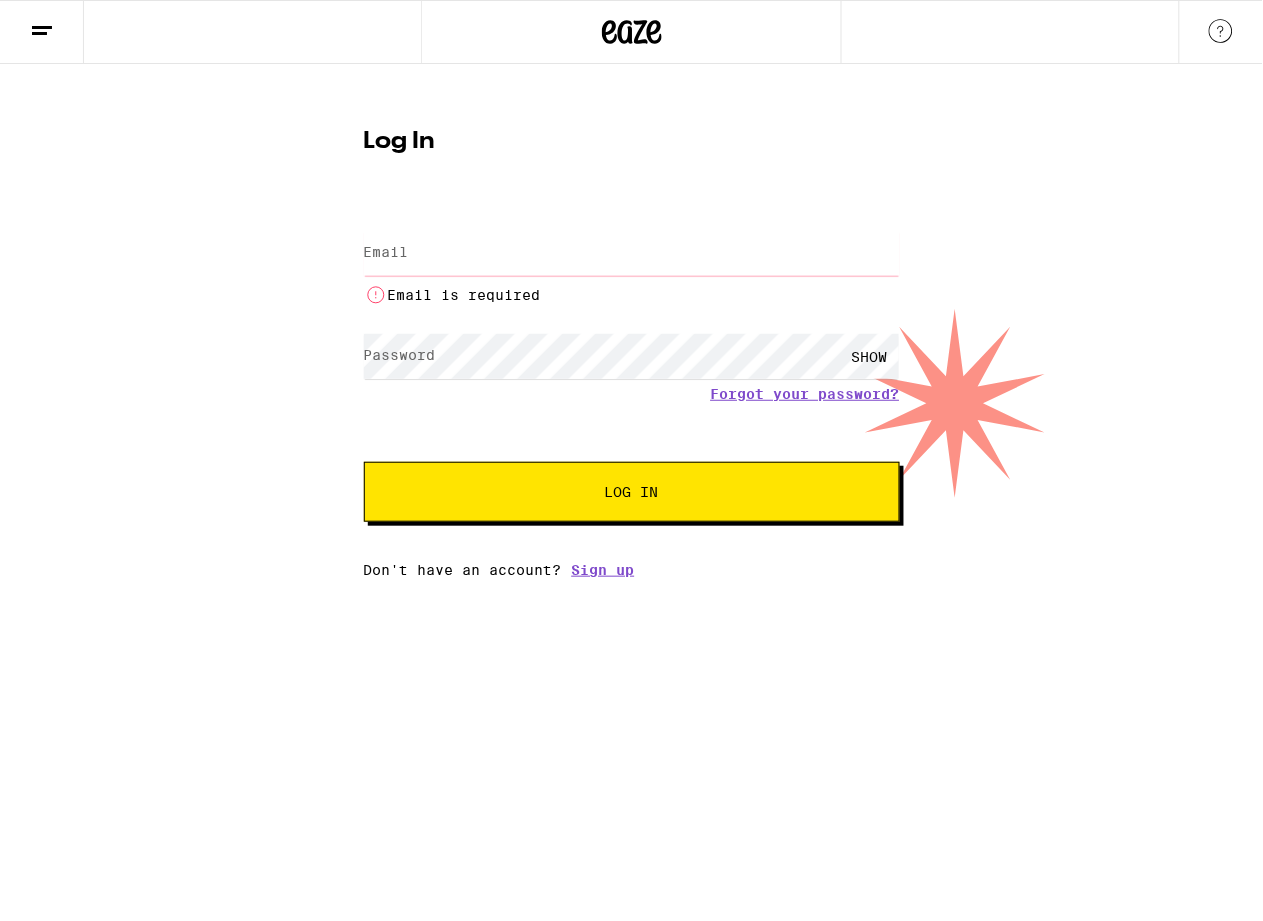 type on "[EMAIL]@[EXAMPLE.COM]" 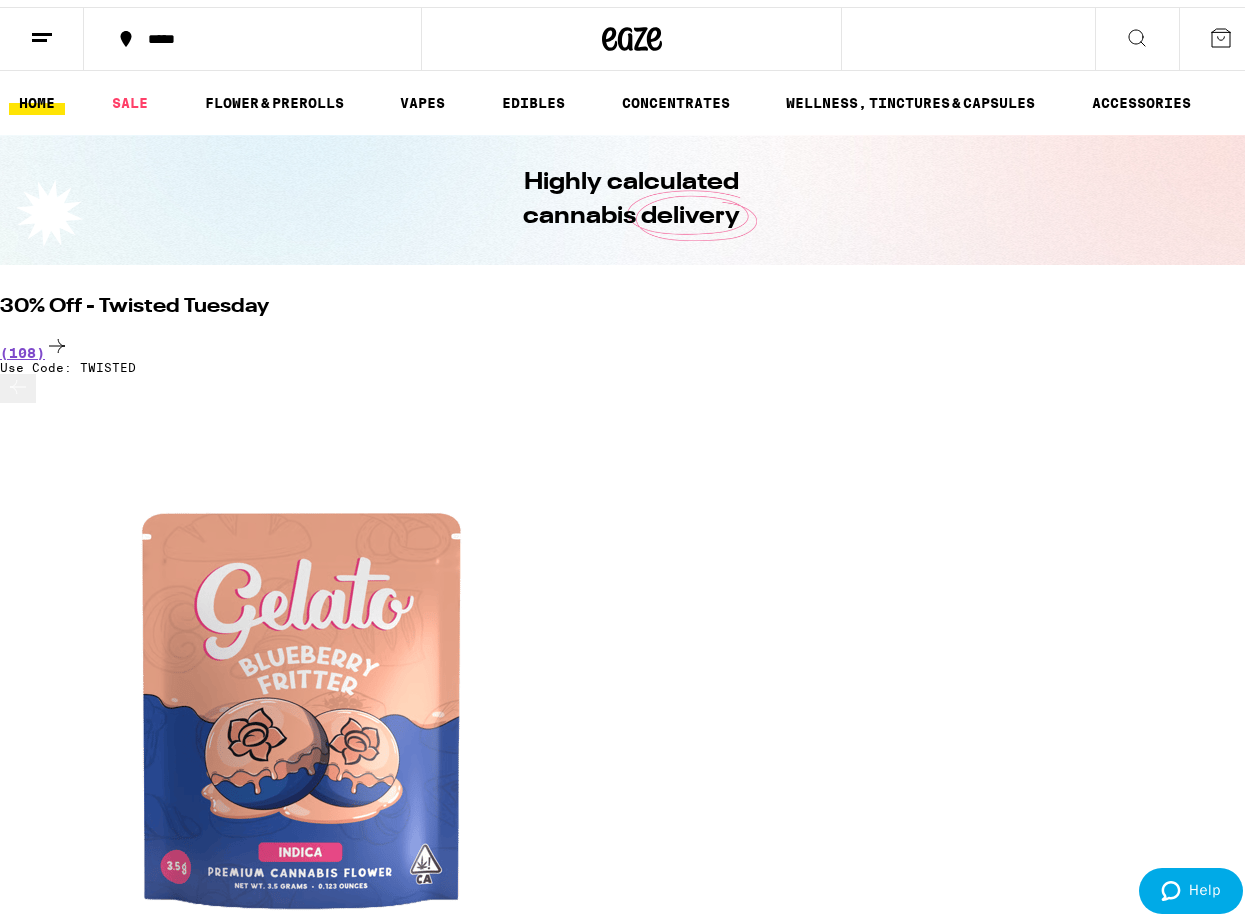 scroll, scrollTop: 0, scrollLeft: 0, axis: both 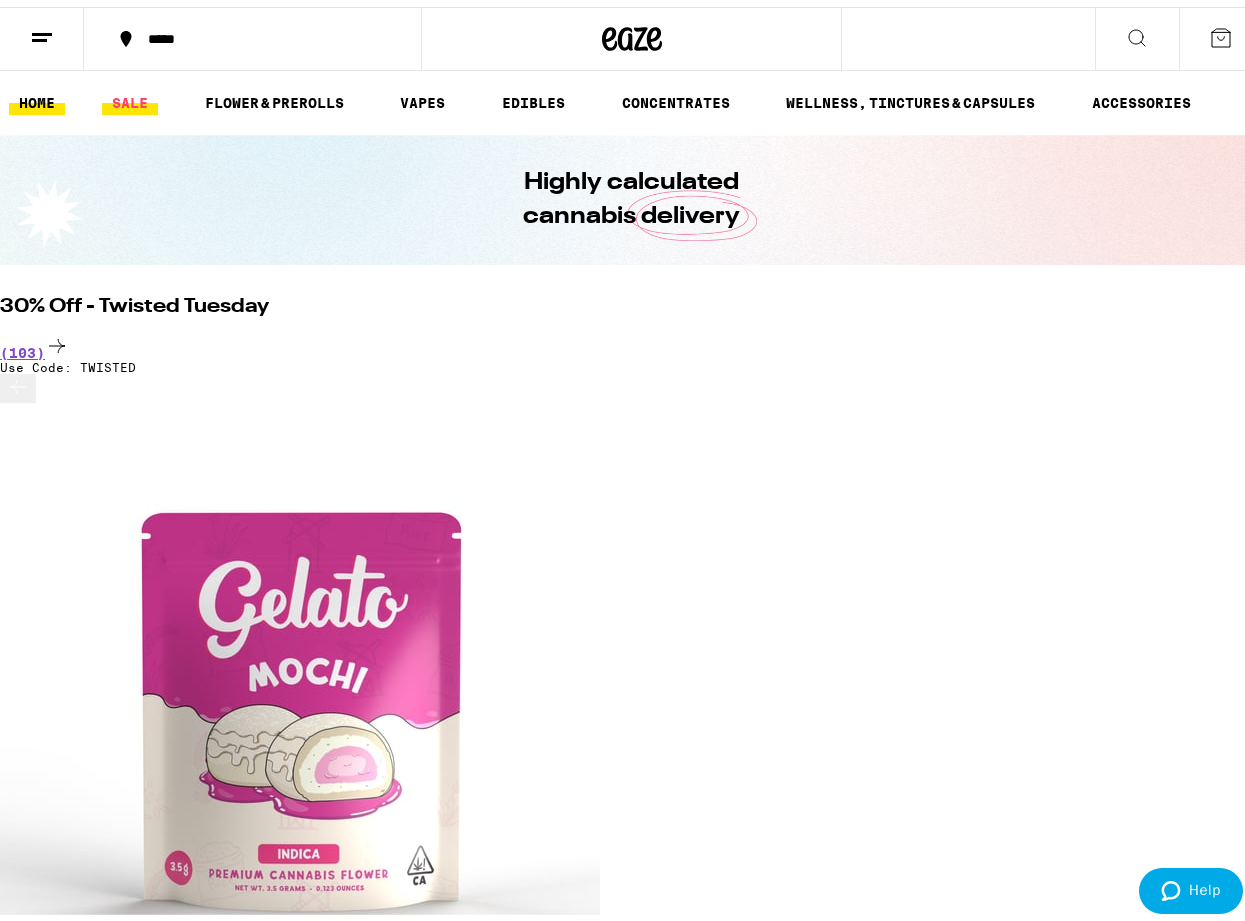 click on "SALE" at bounding box center (130, 96) 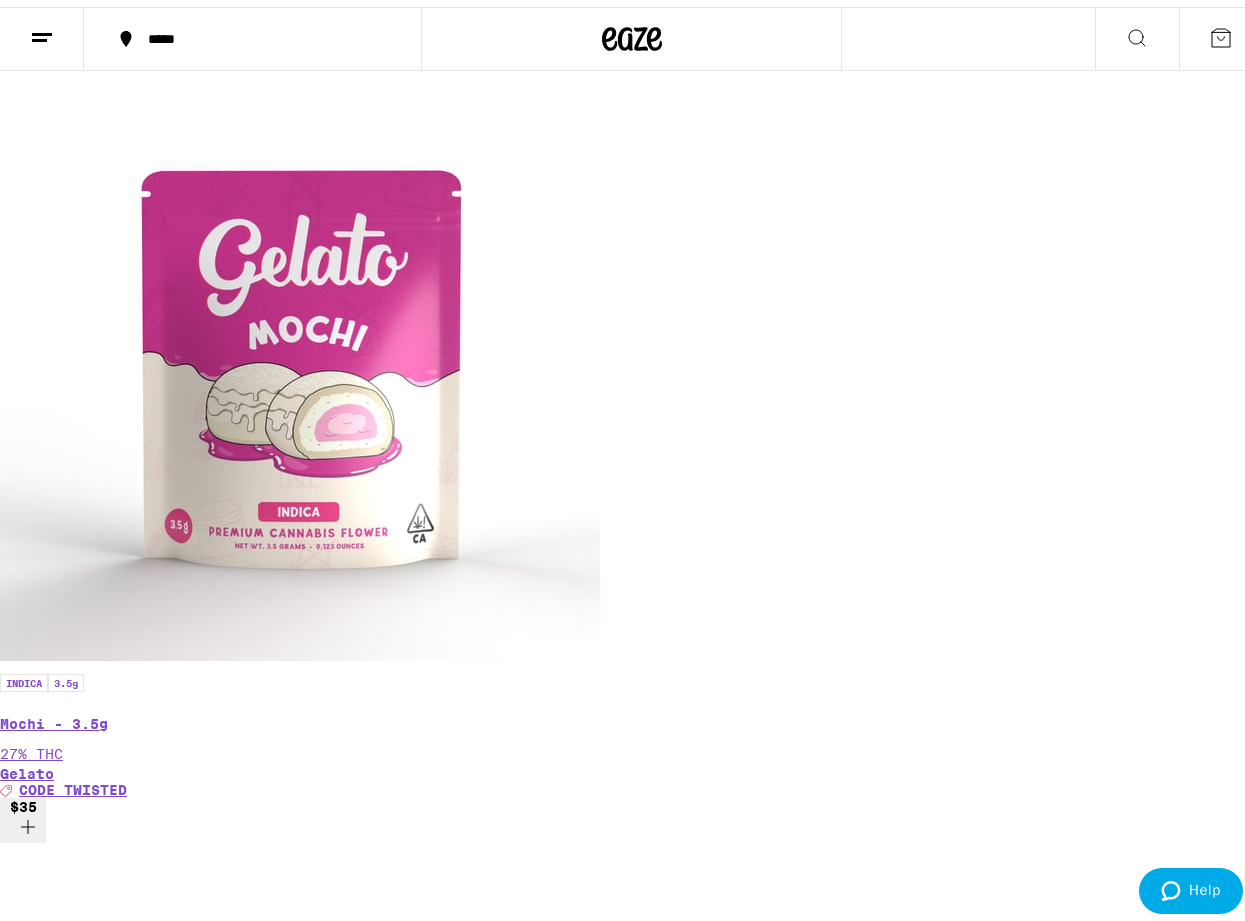 scroll, scrollTop: 0, scrollLeft: 0, axis: both 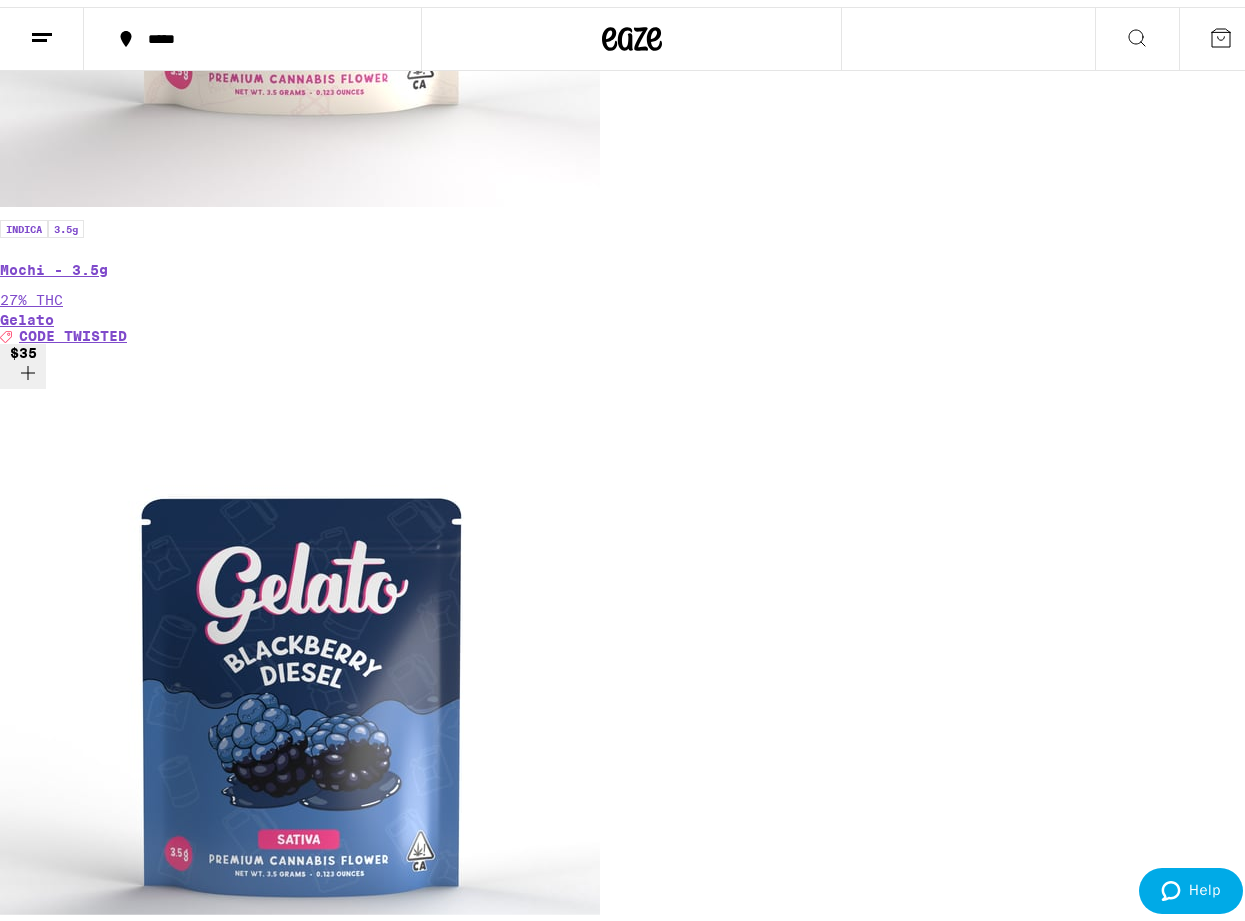 click at bounding box center [300, 16707] 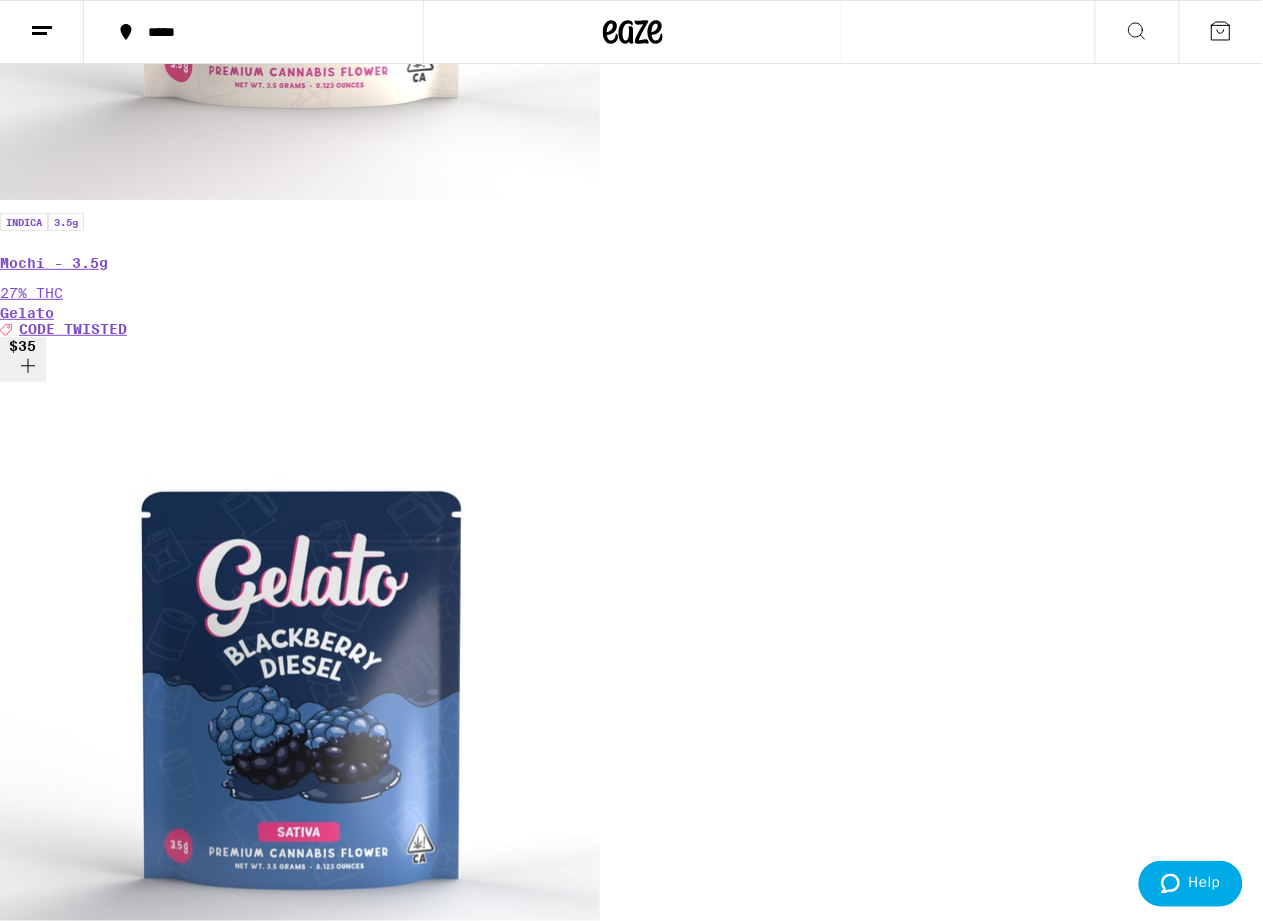 click 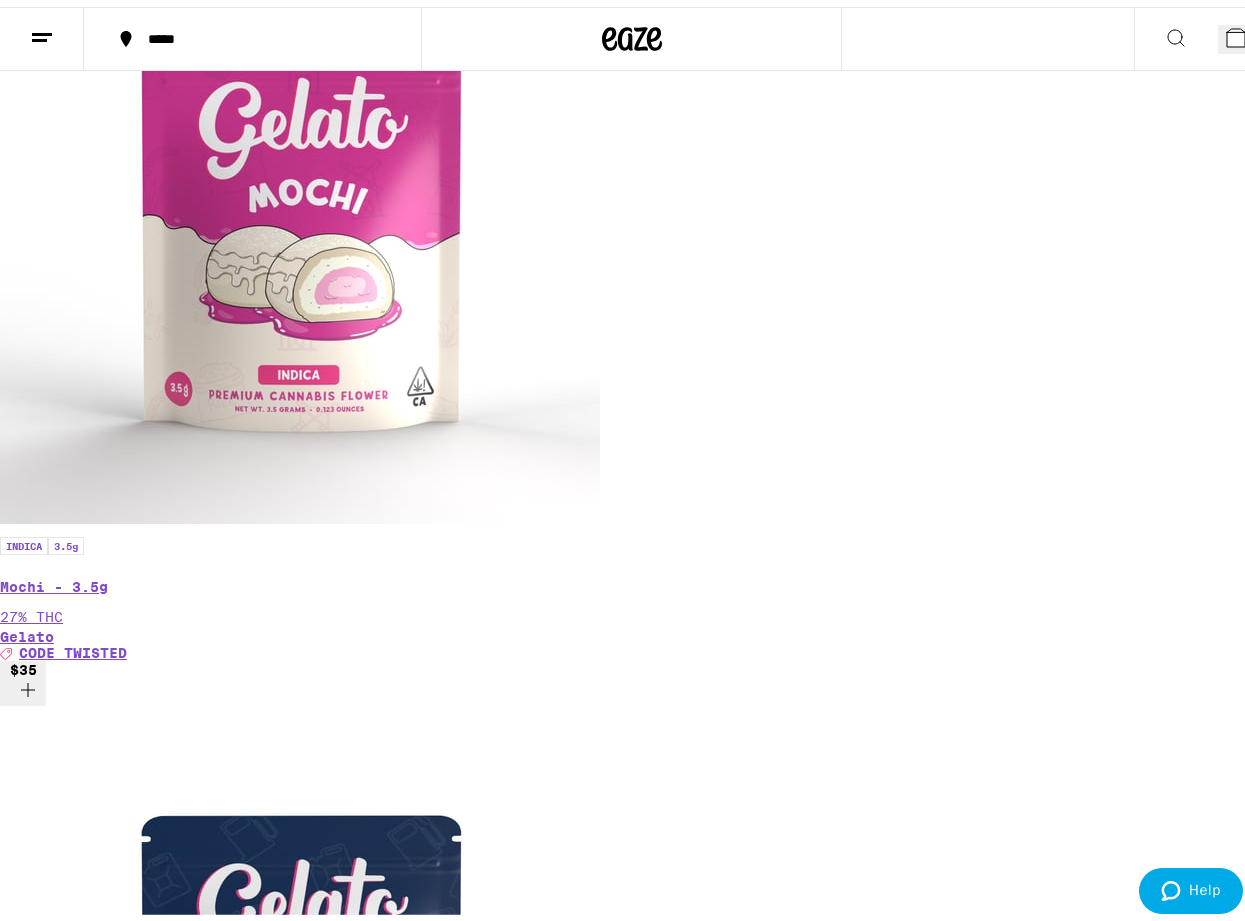 scroll, scrollTop: 0, scrollLeft: 0, axis: both 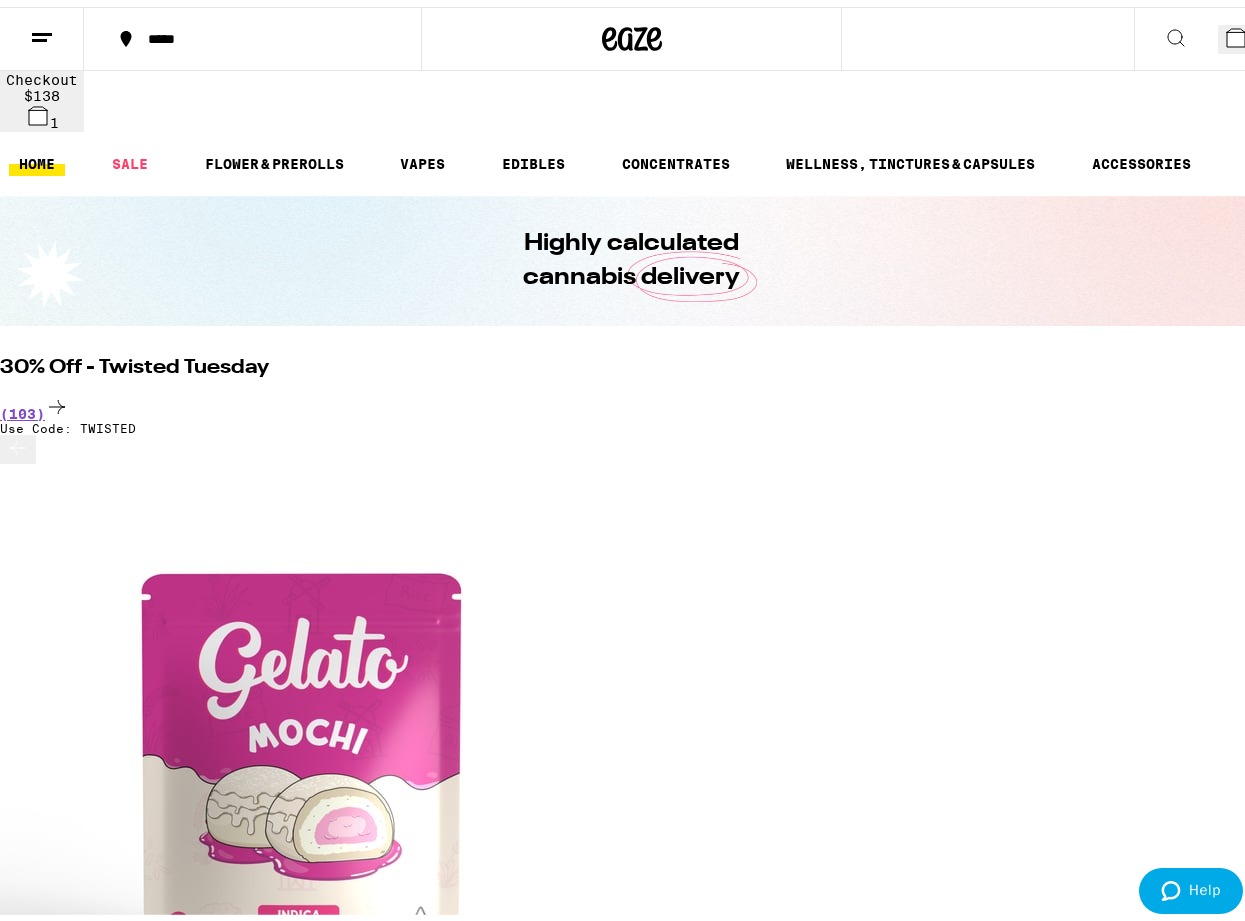 click 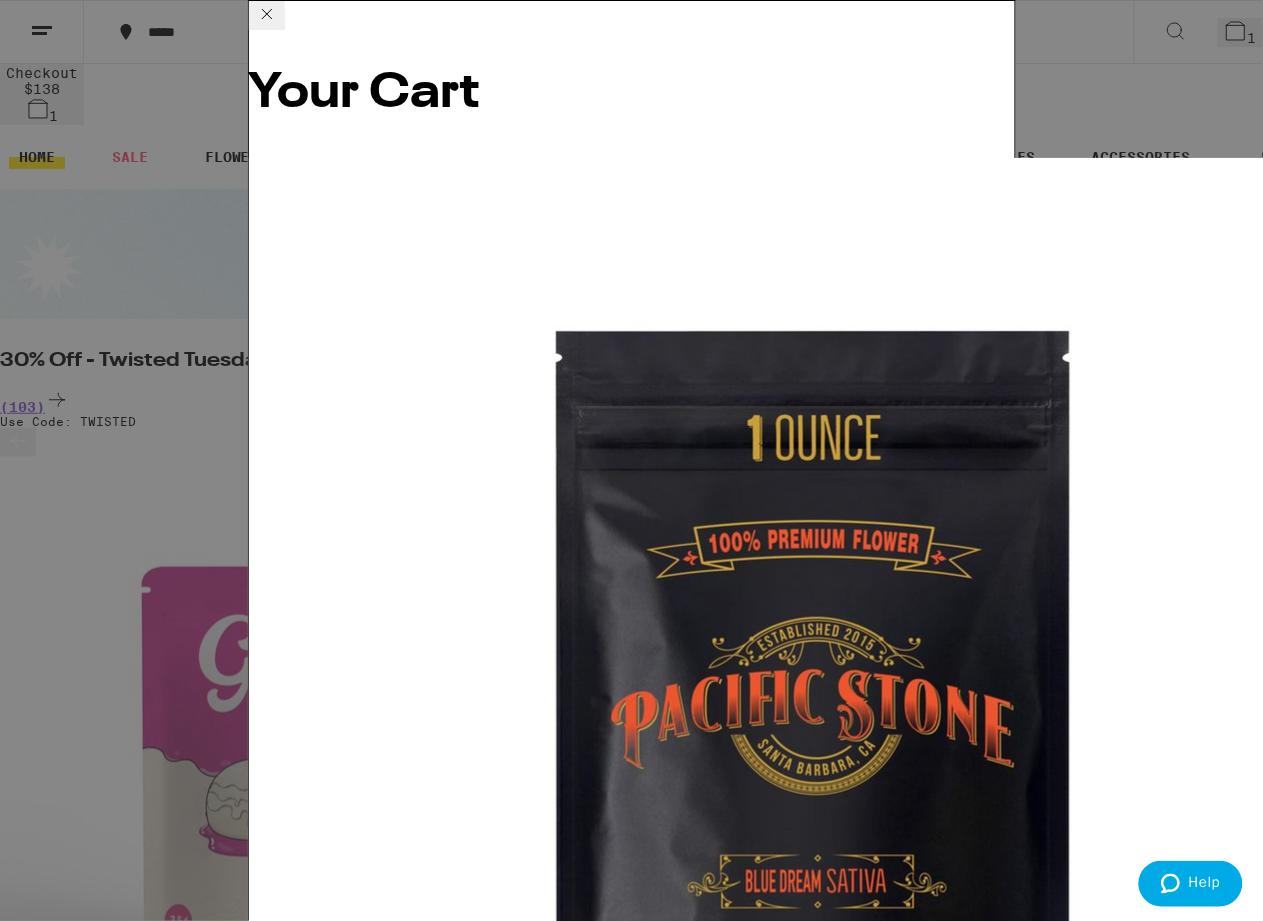click on "Checkout" at bounding box center [402, 6605] 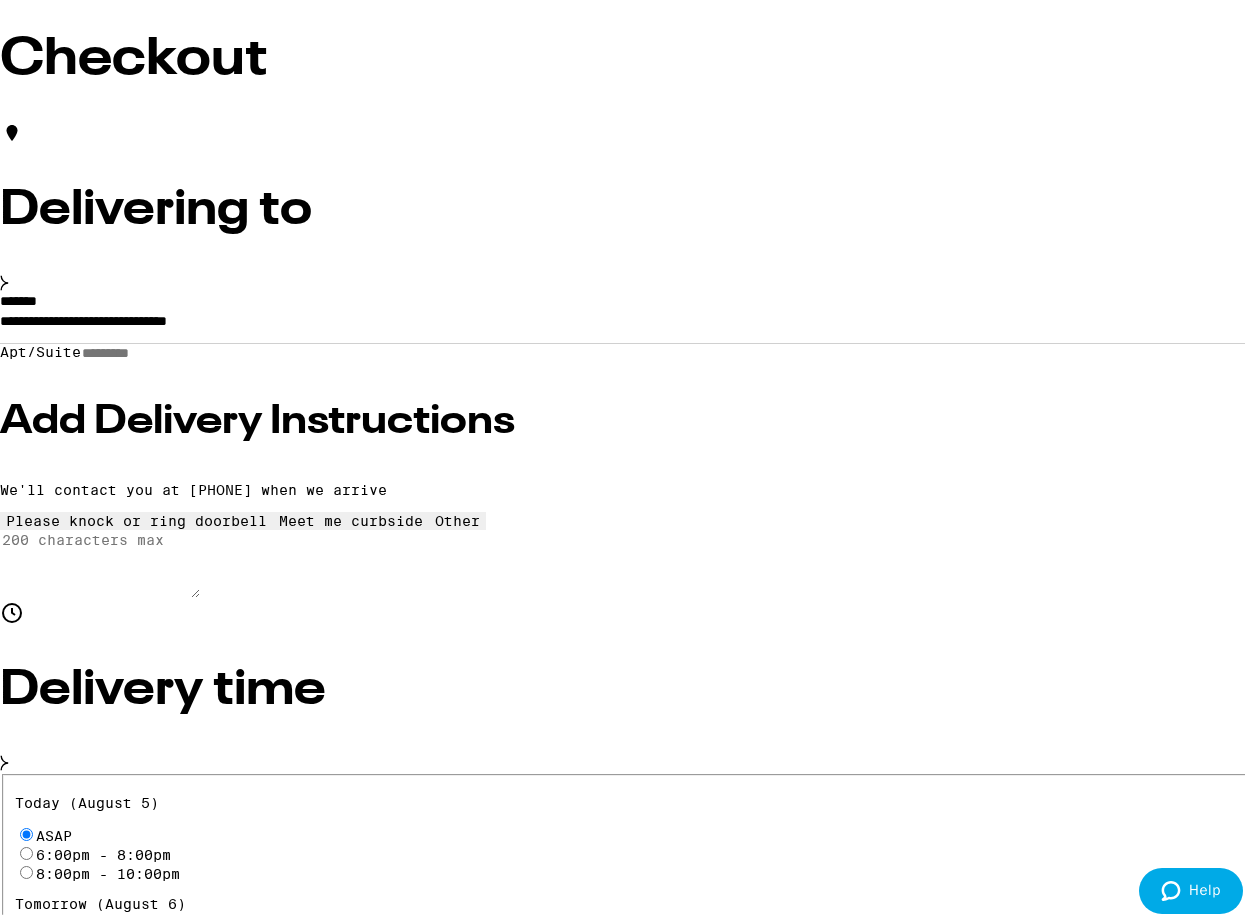 scroll, scrollTop: 0, scrollLeft: 0, axis: both 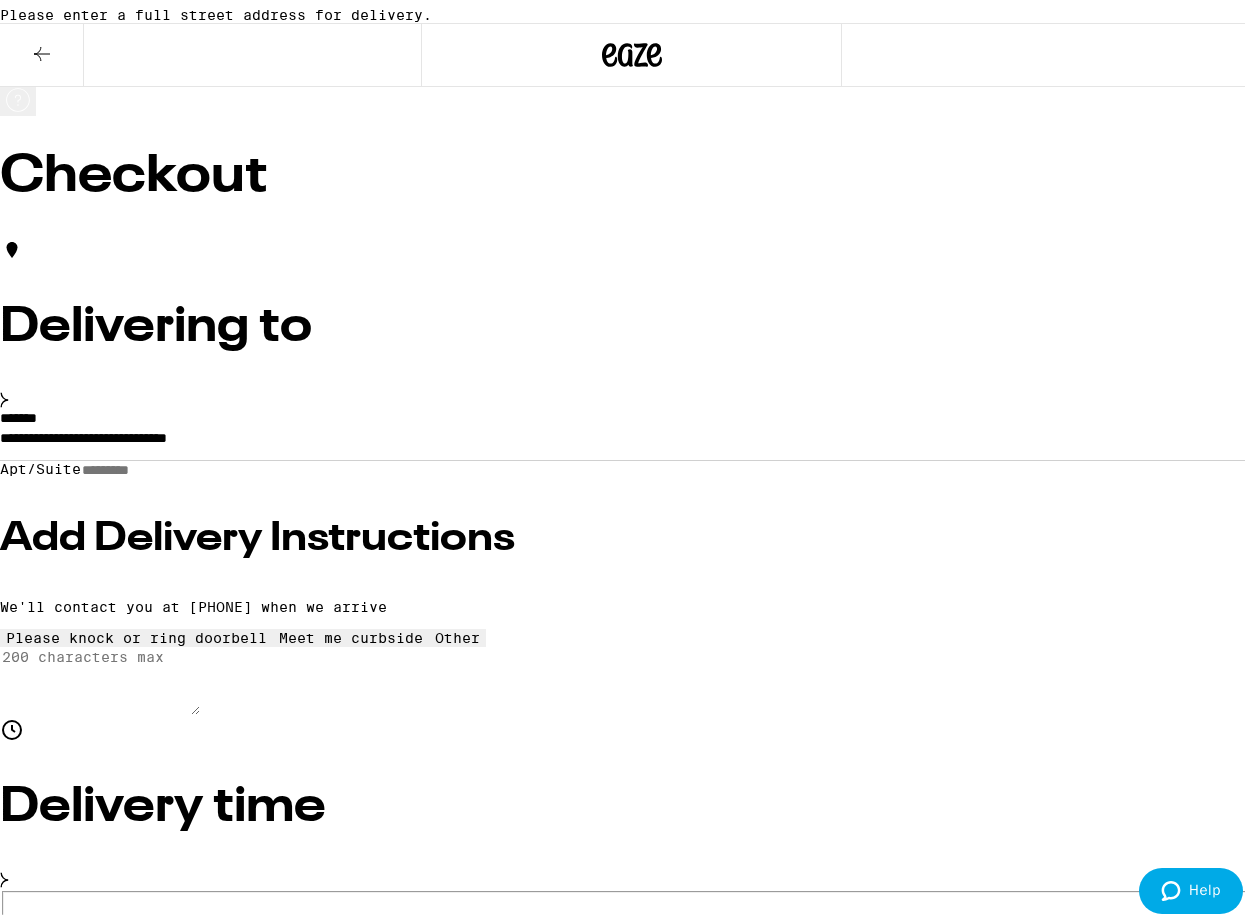 click on "**********" at bounding box center [631, 436] 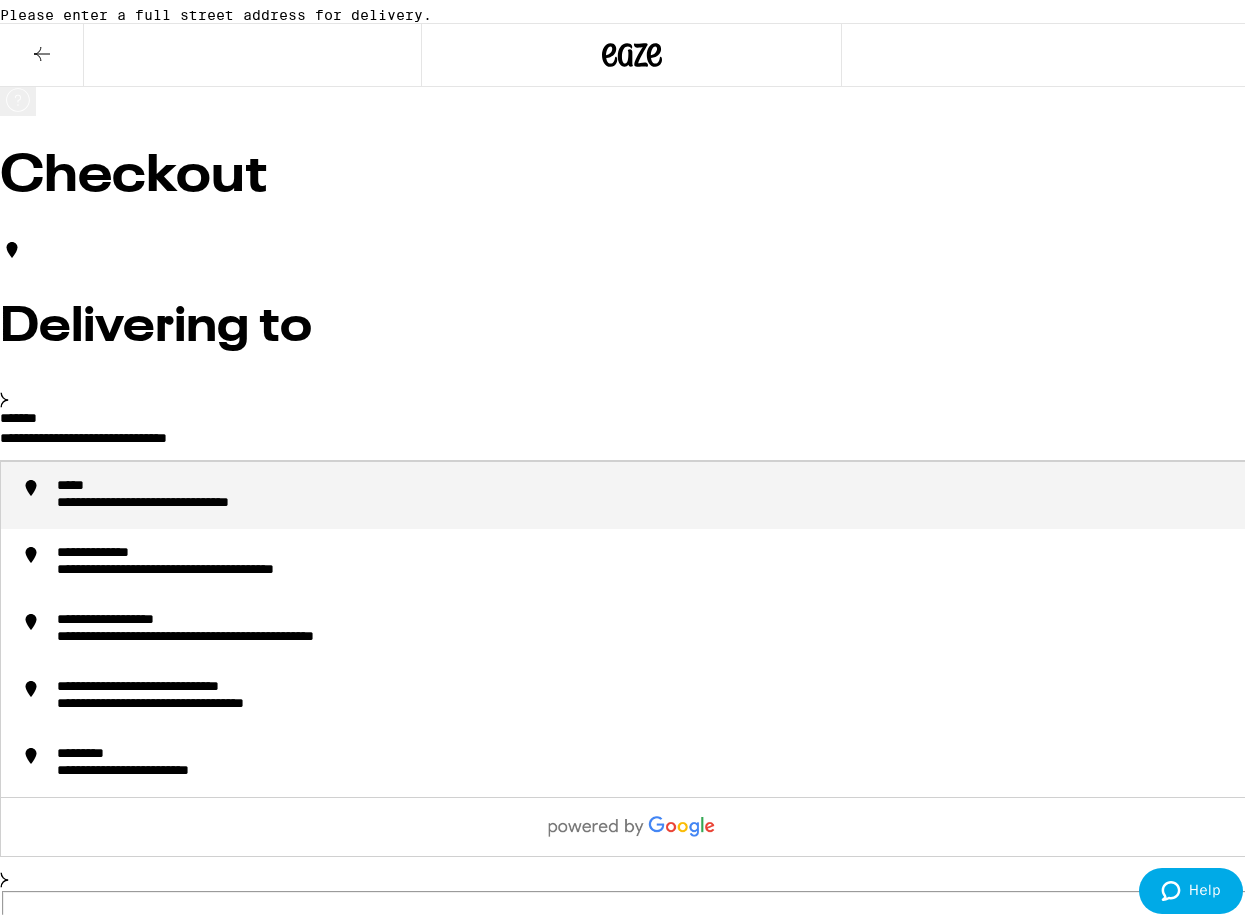 click on "**********" at bounding box center [631, 436] 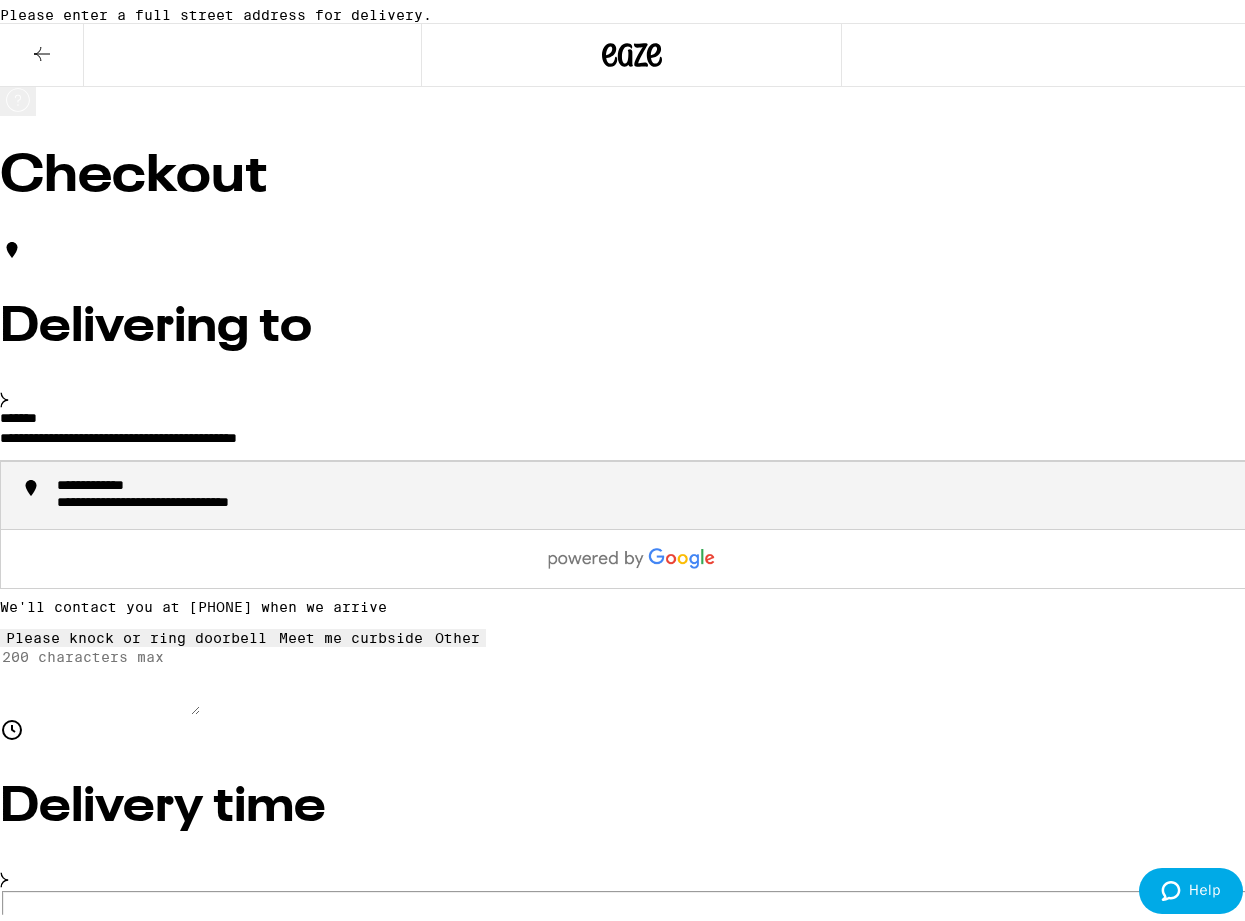 click on "**********" at bounding box center [211, 497] 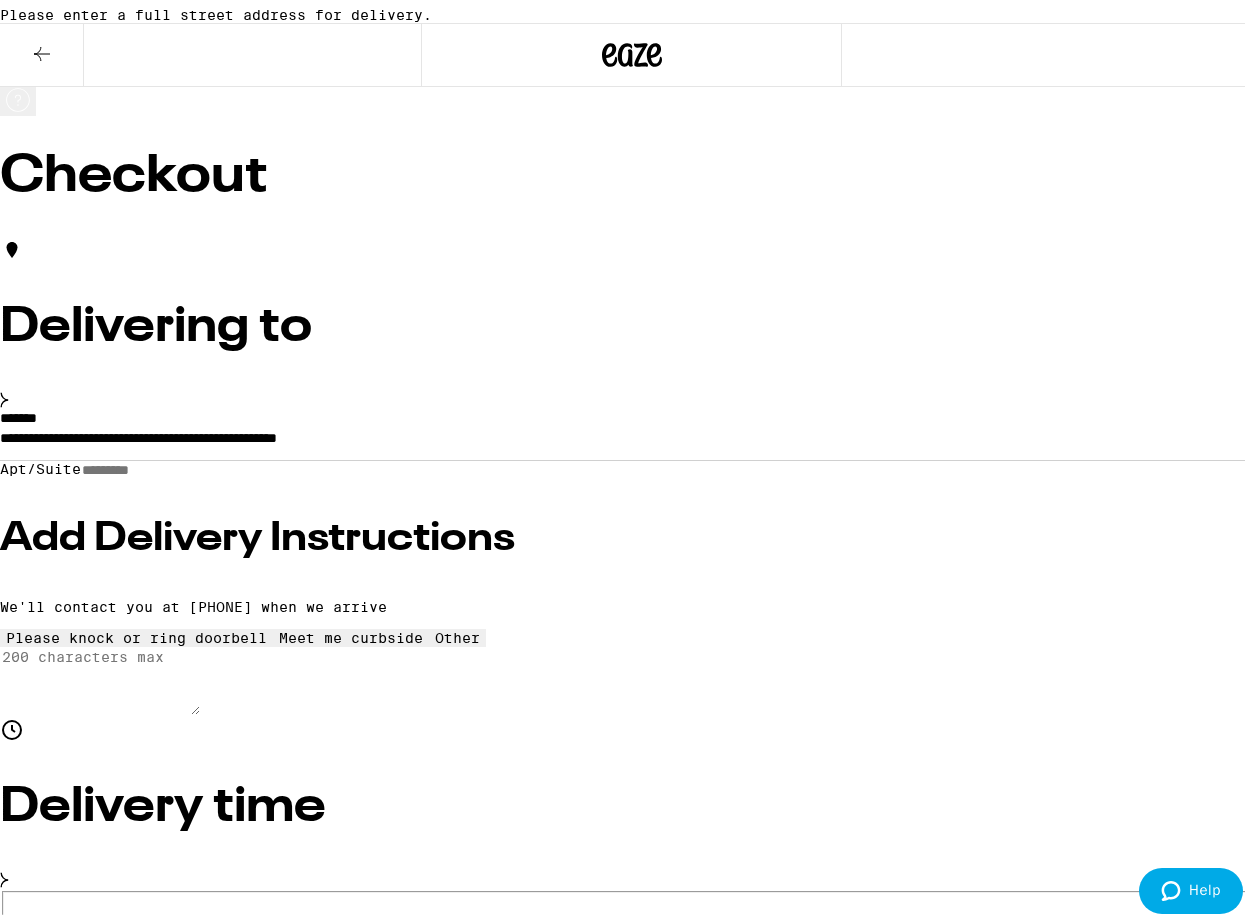 type on "**********" 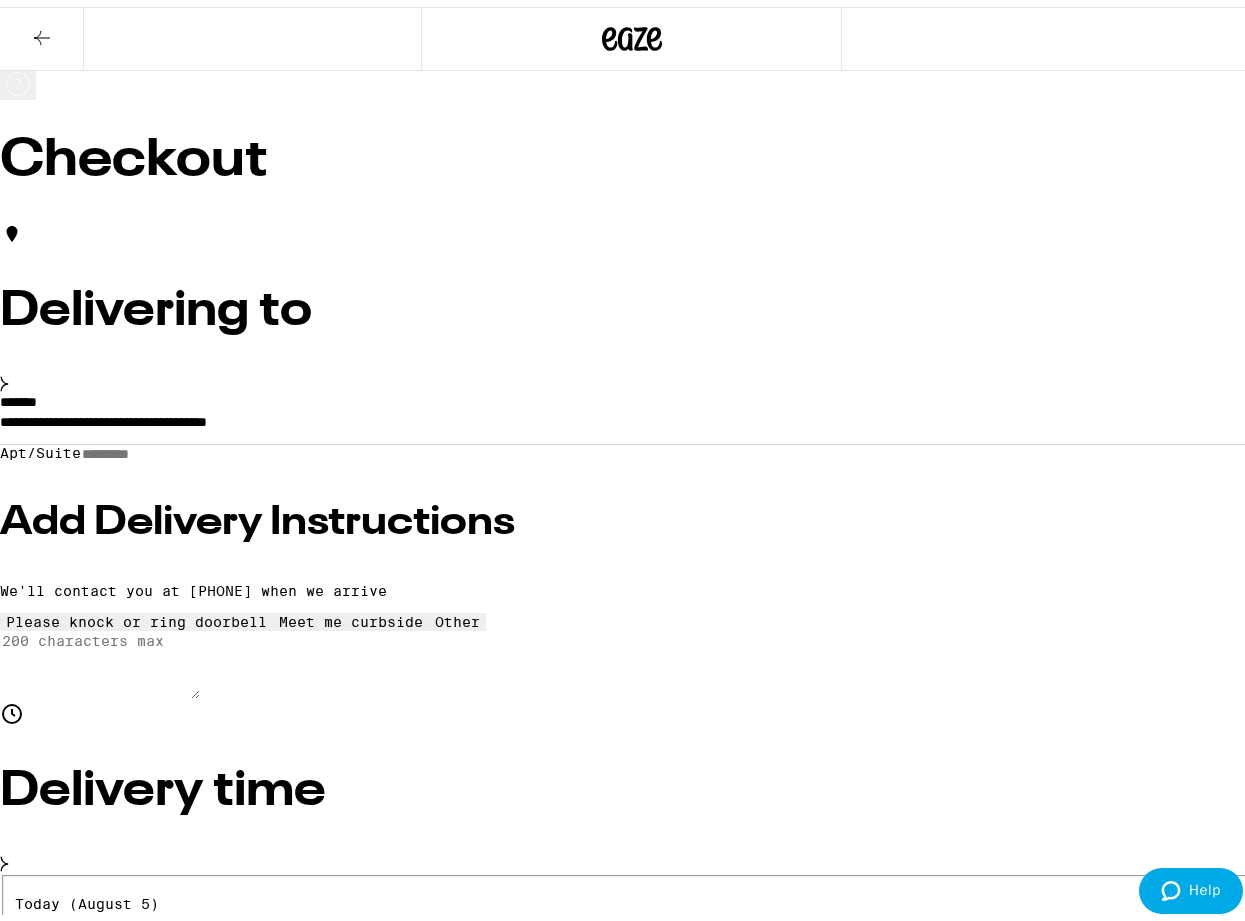 click on "**********" at bounding box center [631, 1626] 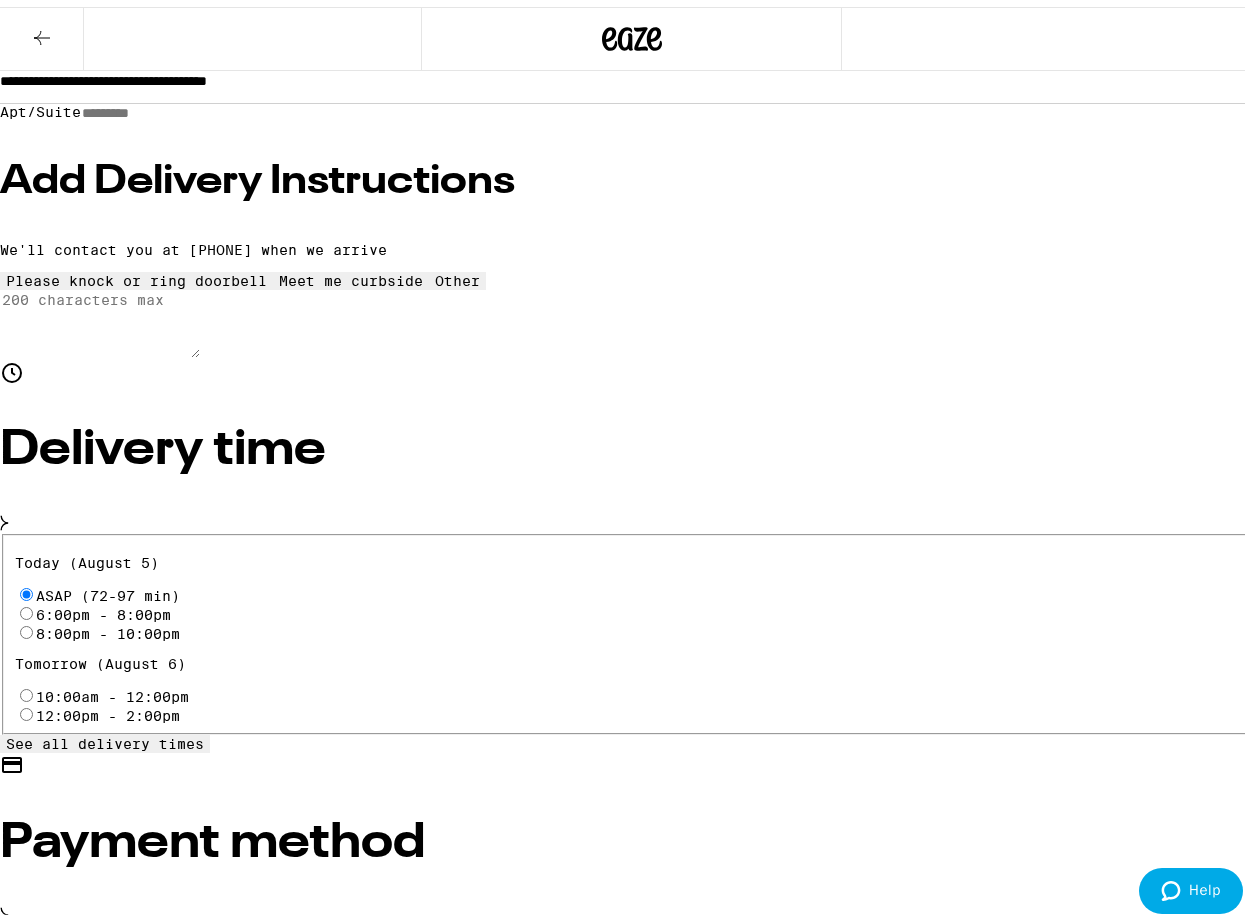 scroll, scrollTop: 360, scrollLeft: 0, axis: vertical 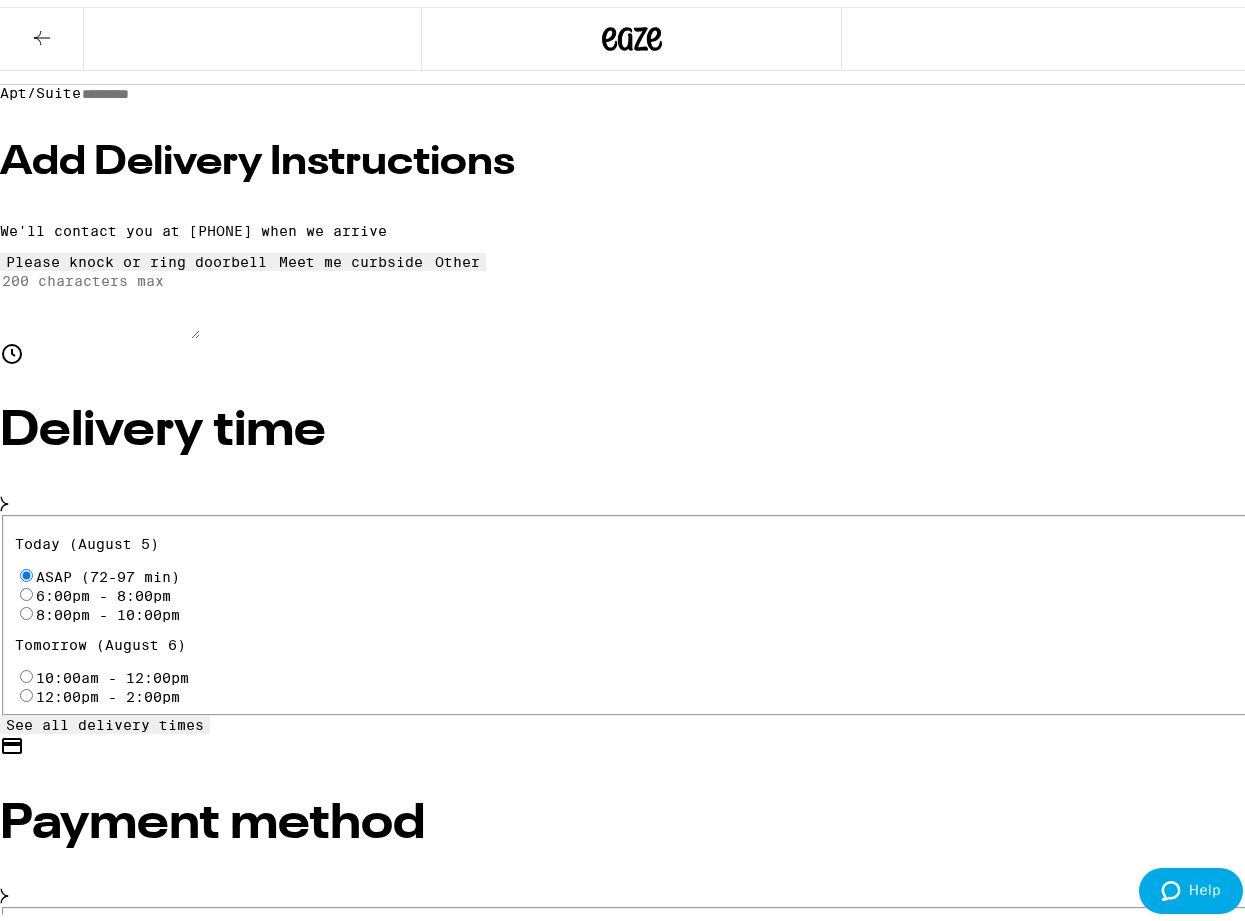 drag, startPoint x: 135, startPoint y: 690, endPoint x: 411, endPoint y: 643, distance: 279.9732 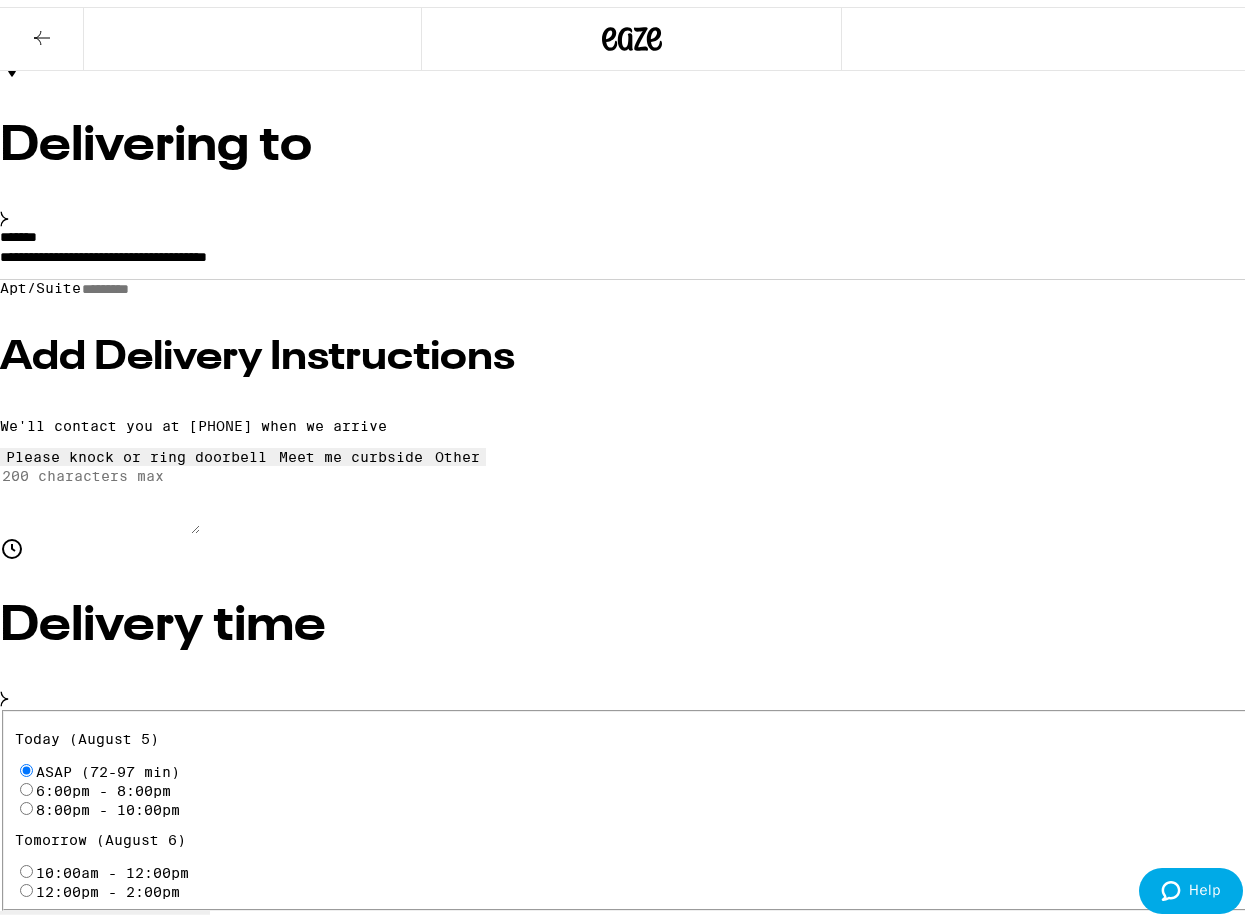 scroll, scrollTop: 360, scrollLeft: 0, axis: vertical 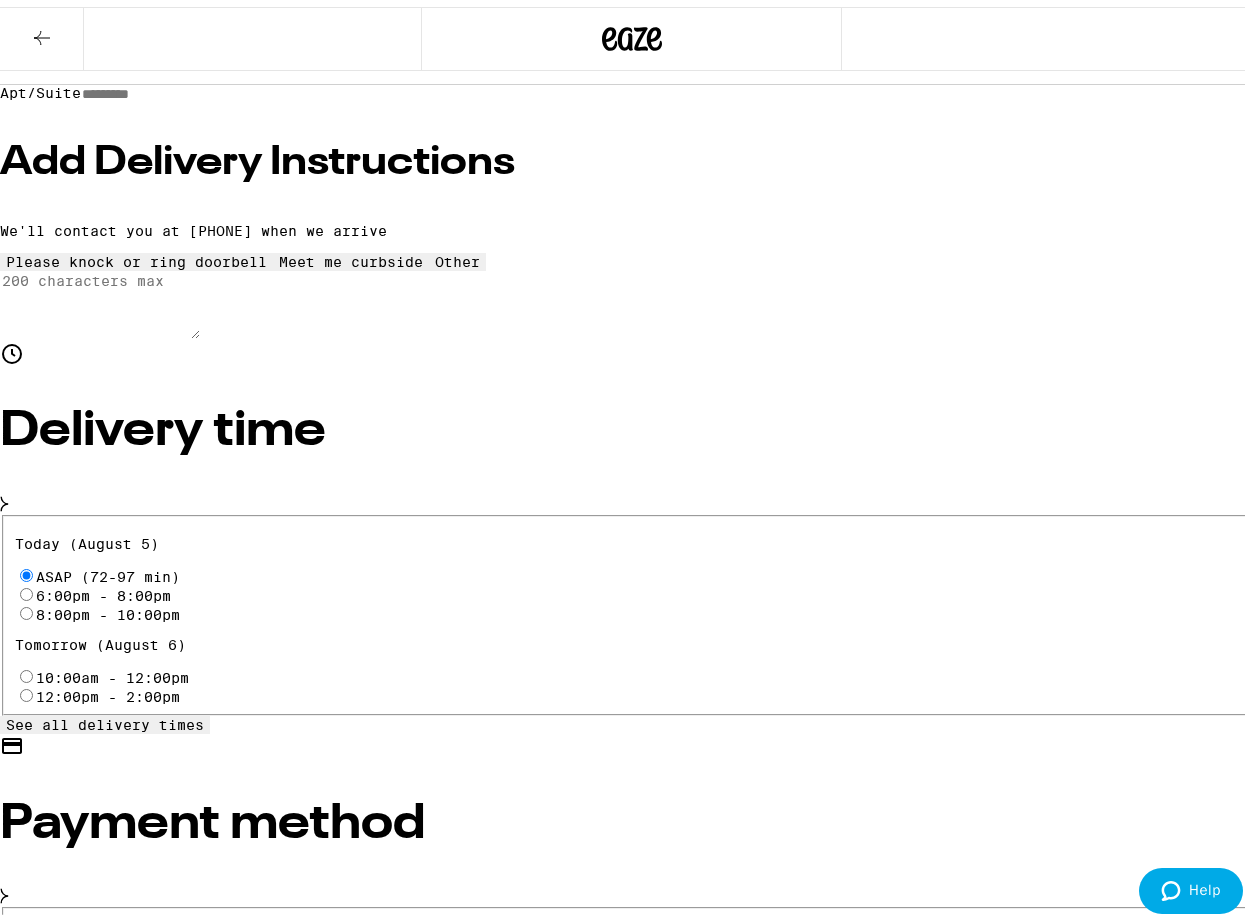 click on "Pay with Debit (in person)" at bounding box center [177, 953] 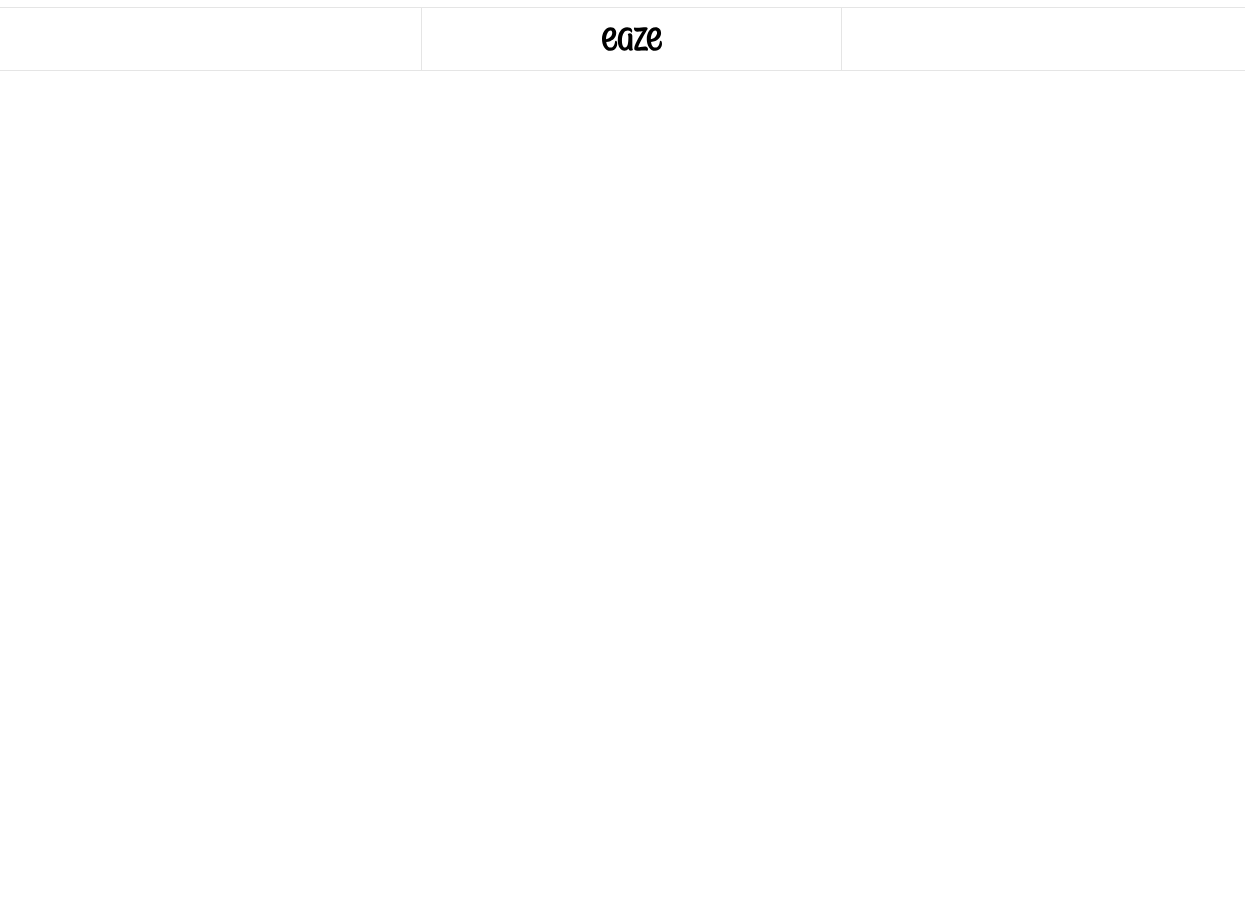 scroll, scrollTop: 0, scrollLeft: 0, axis: both 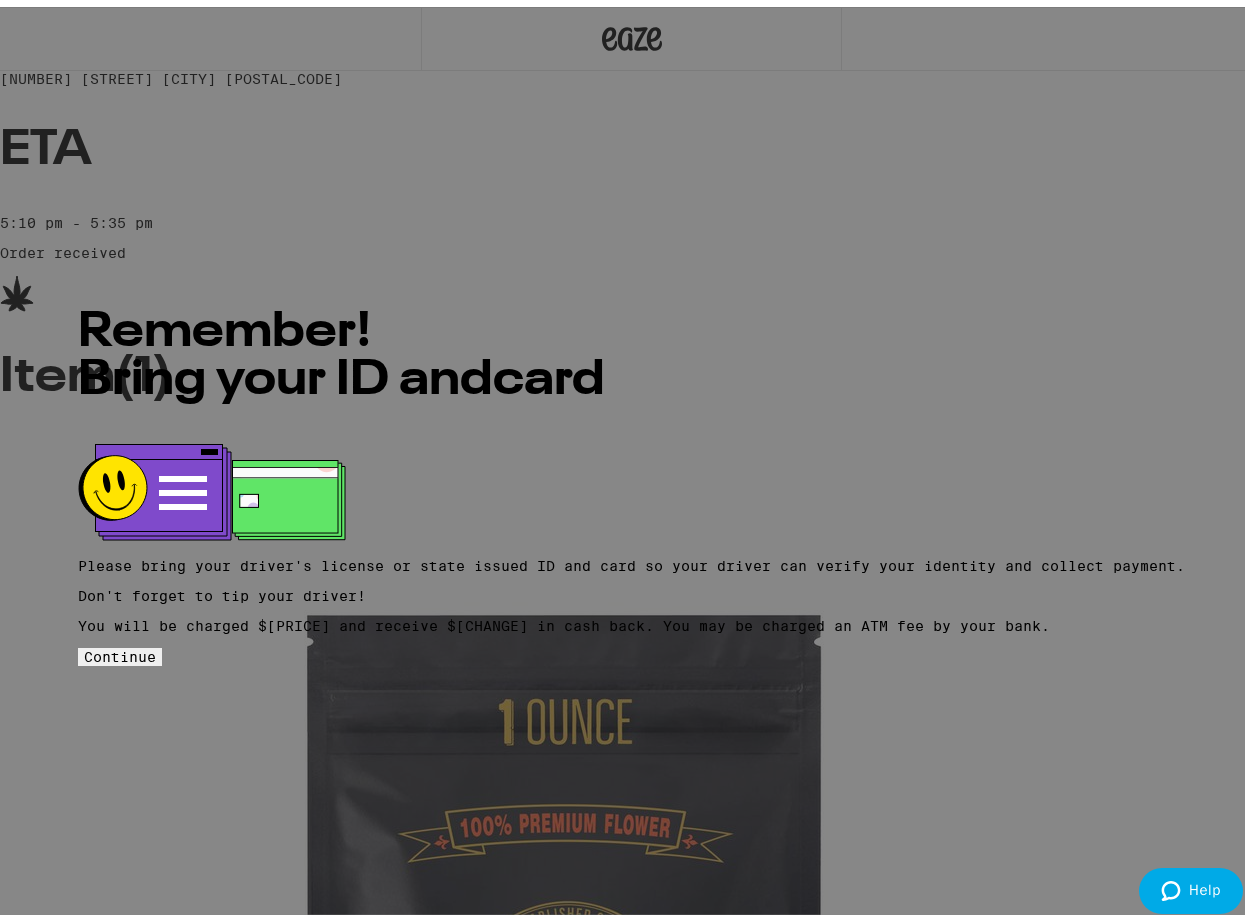 click on "Continue" at bounding box center [120, 650] 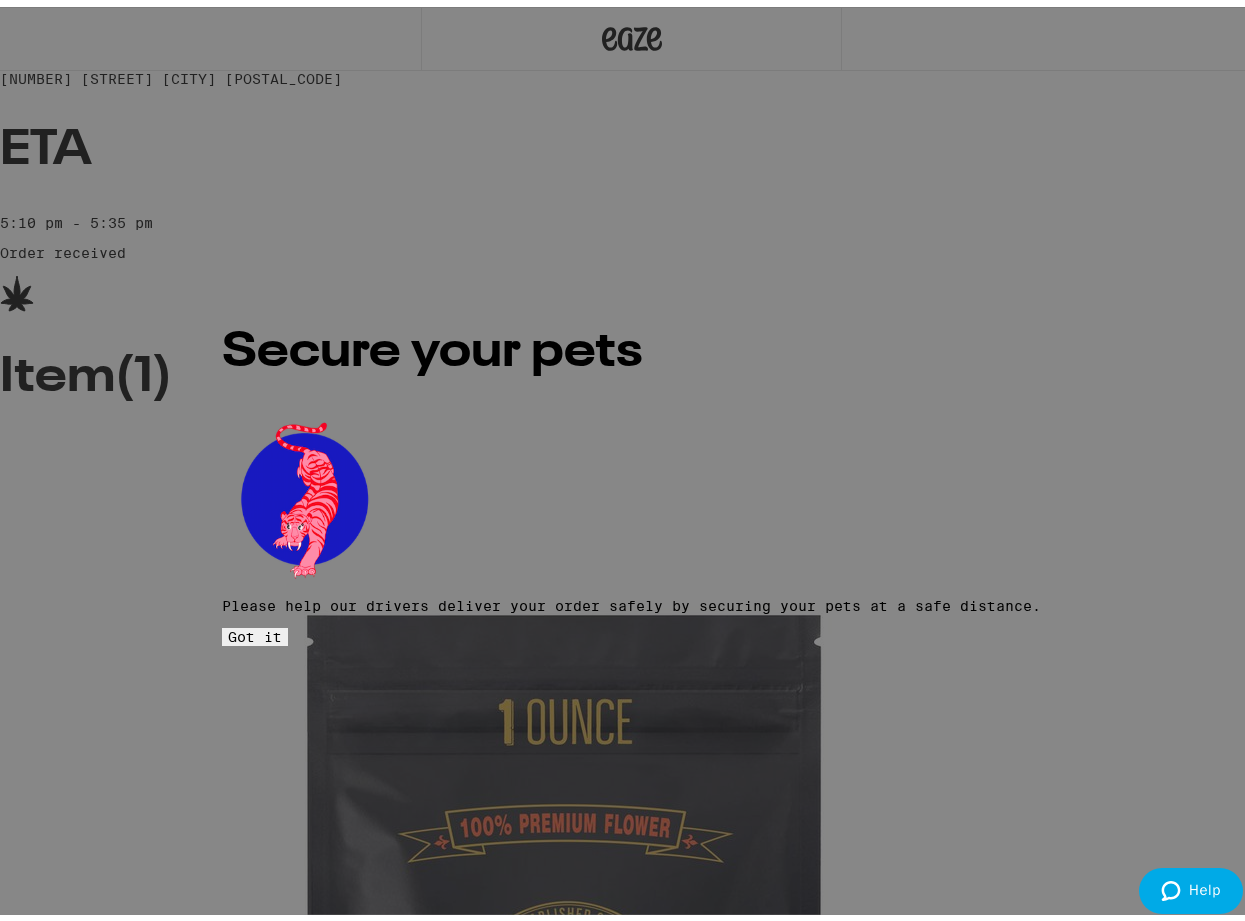 click on "Got it" at bounding box center (255, 630) 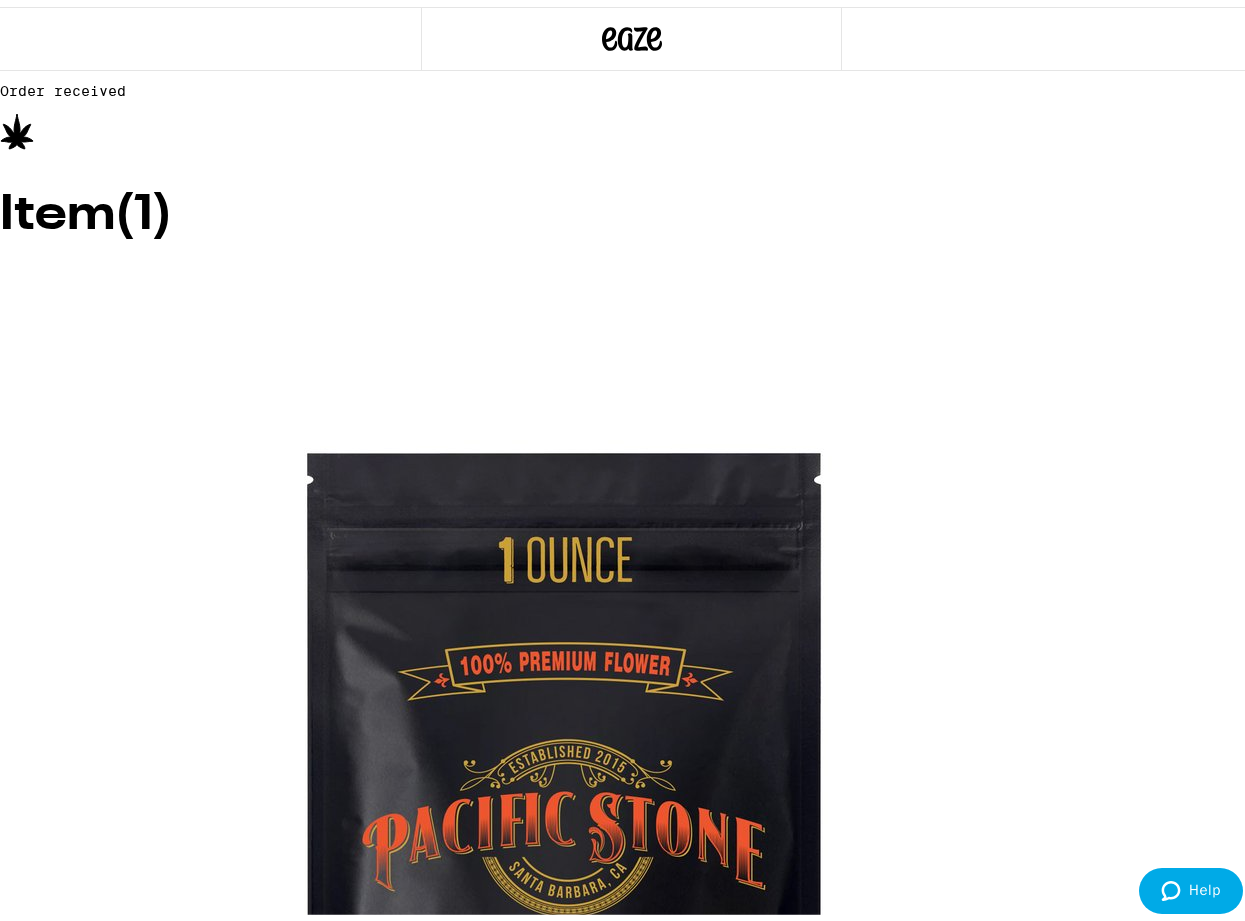 scroll, scrollTop: 171, scrollLeft: 0, axis: vertical 